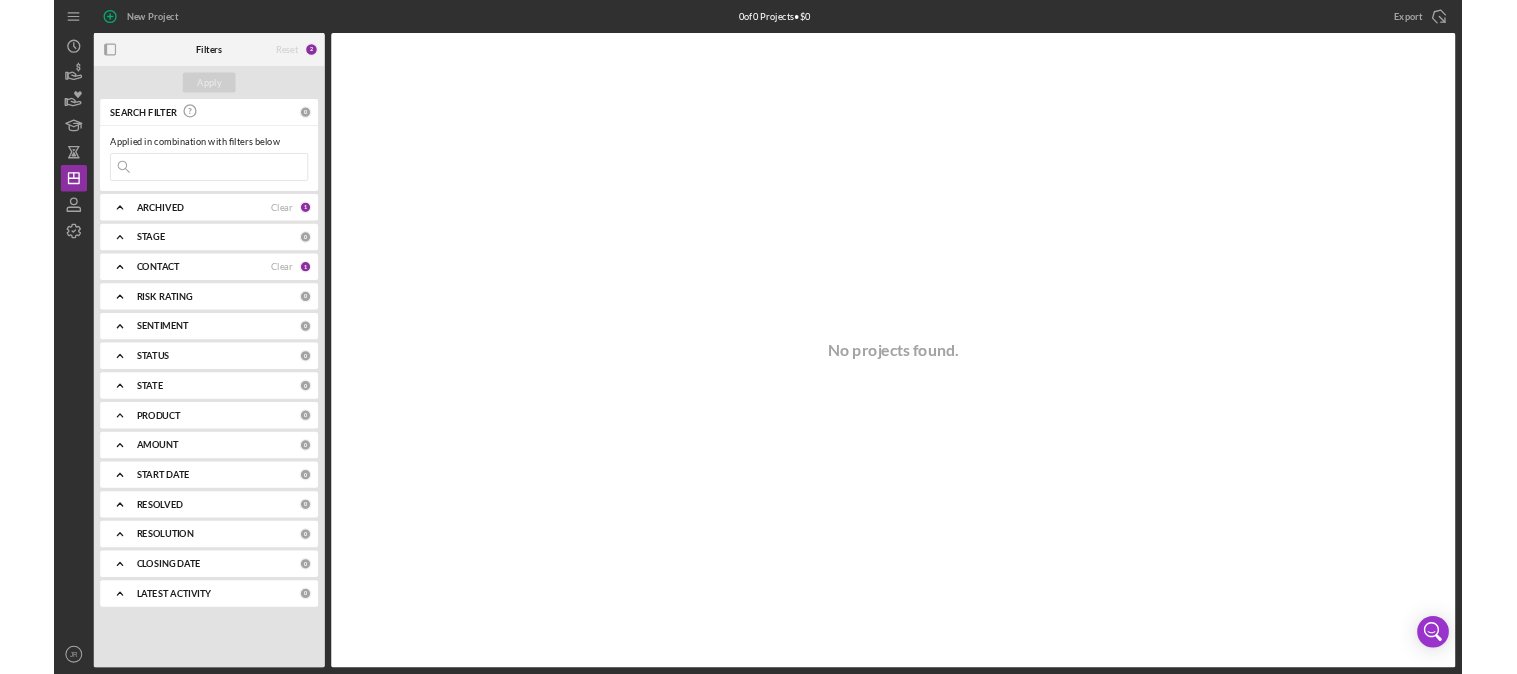 scroll, scrollTop: 0, scrollLeft: 0, axis: both 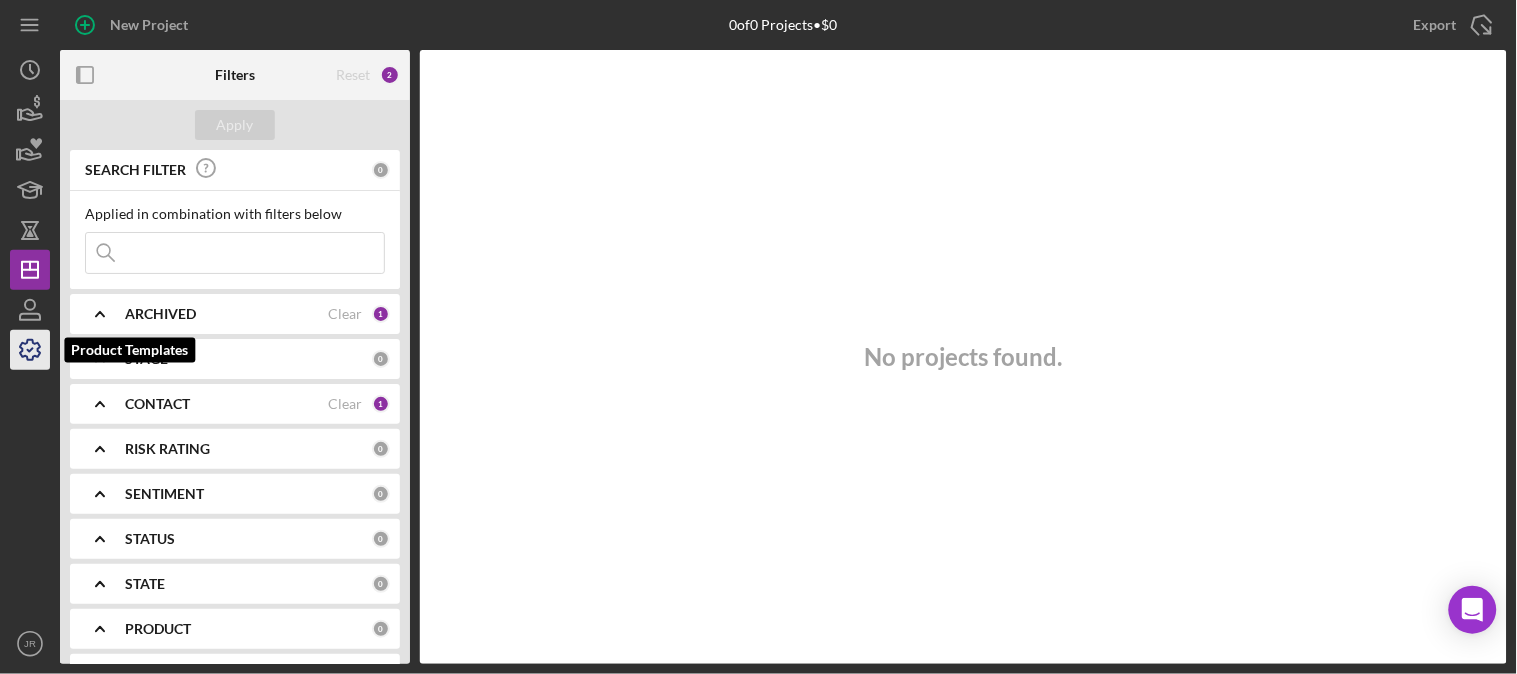 click 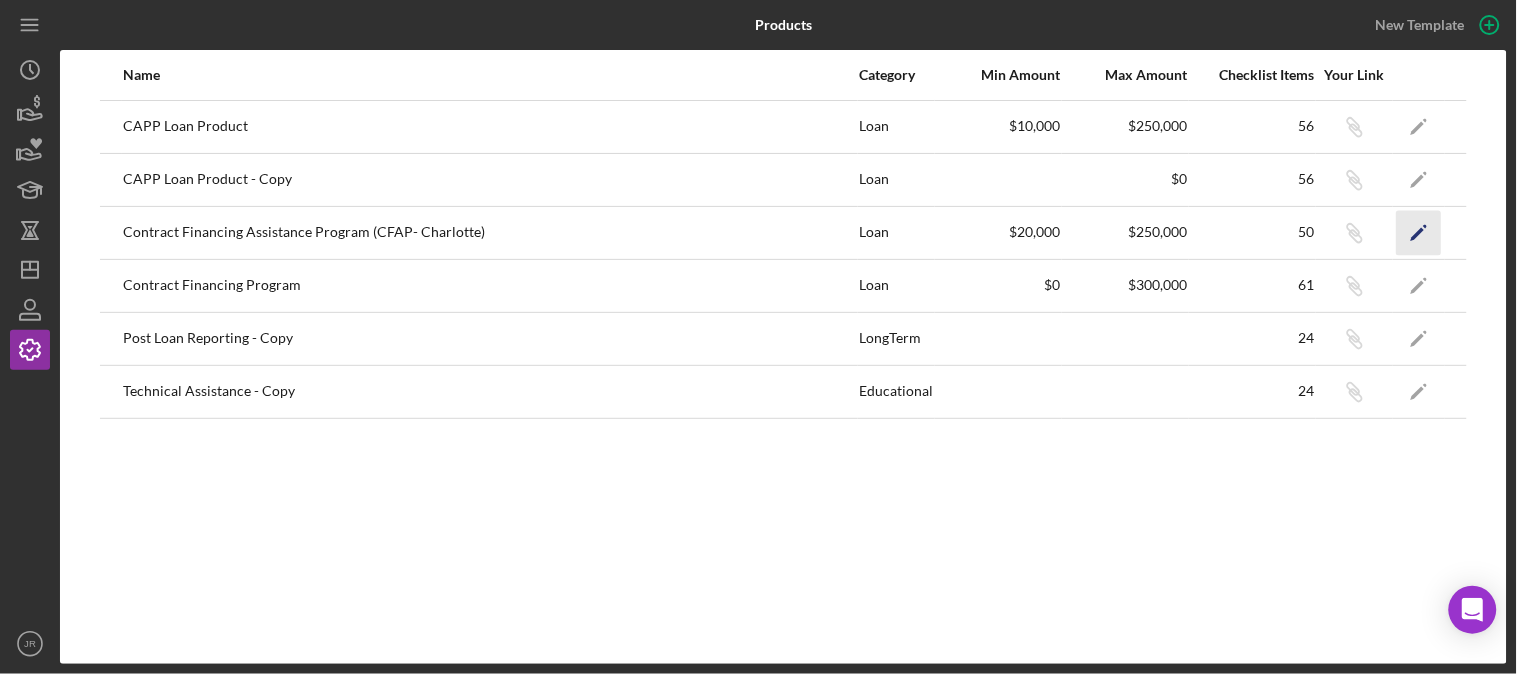 click 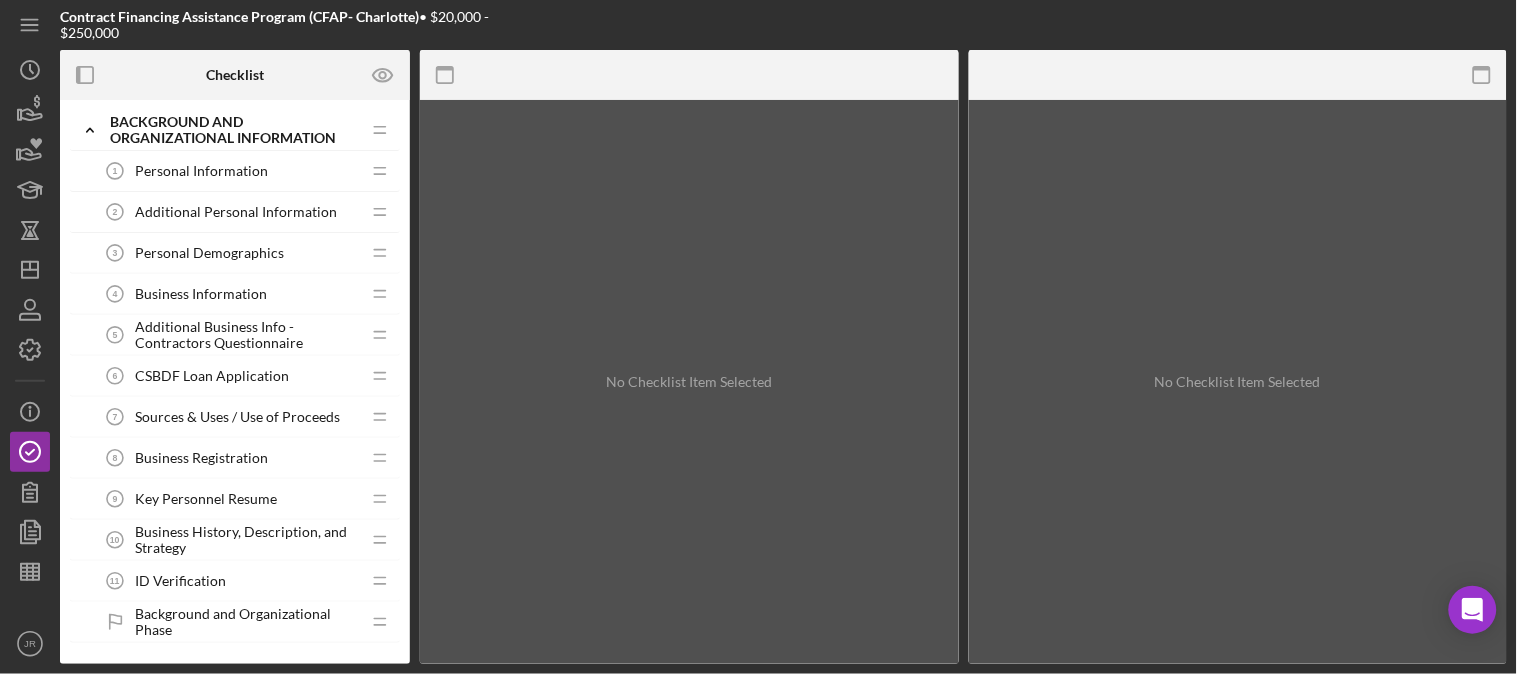 click on "CSBDF Loan Application" at bounding box center (212, 376) 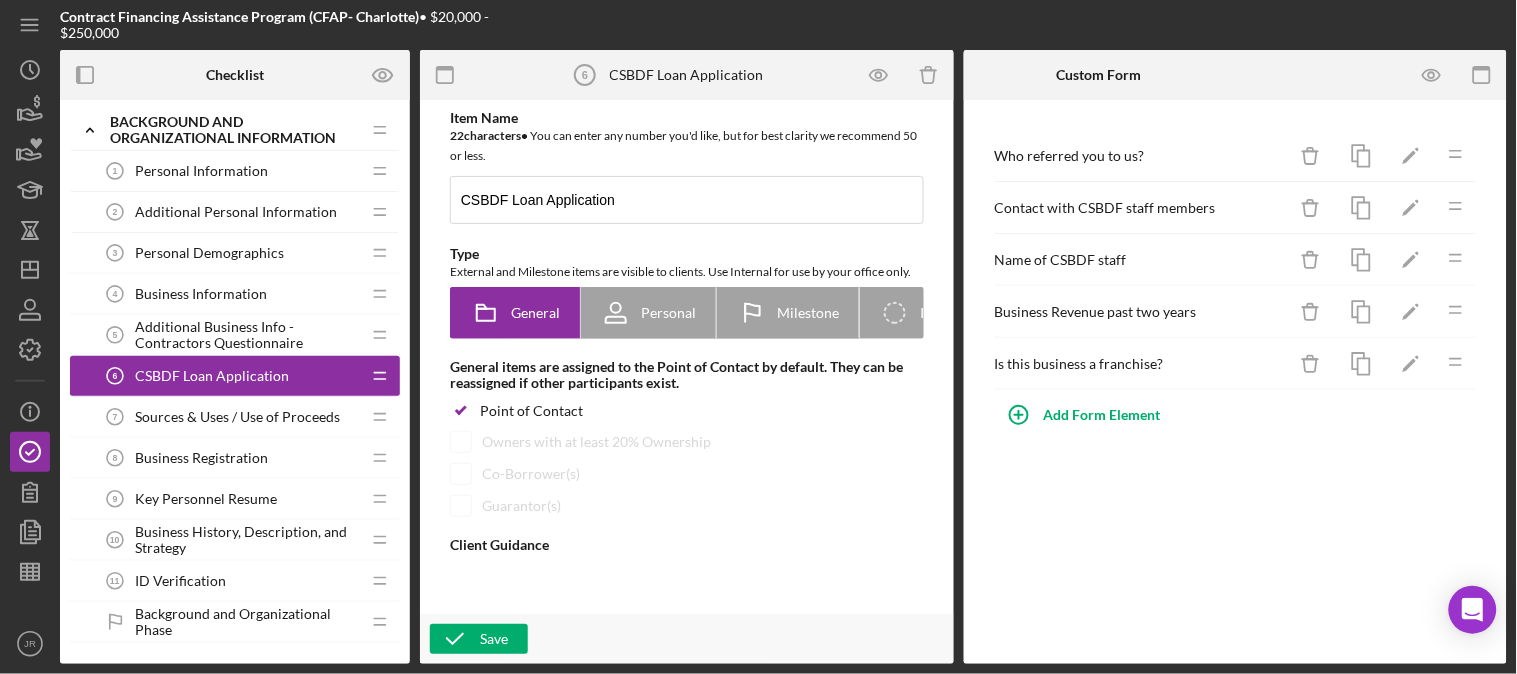 type on "<div>Please fill out the form as part of your loan application.&nbsp;</div>" 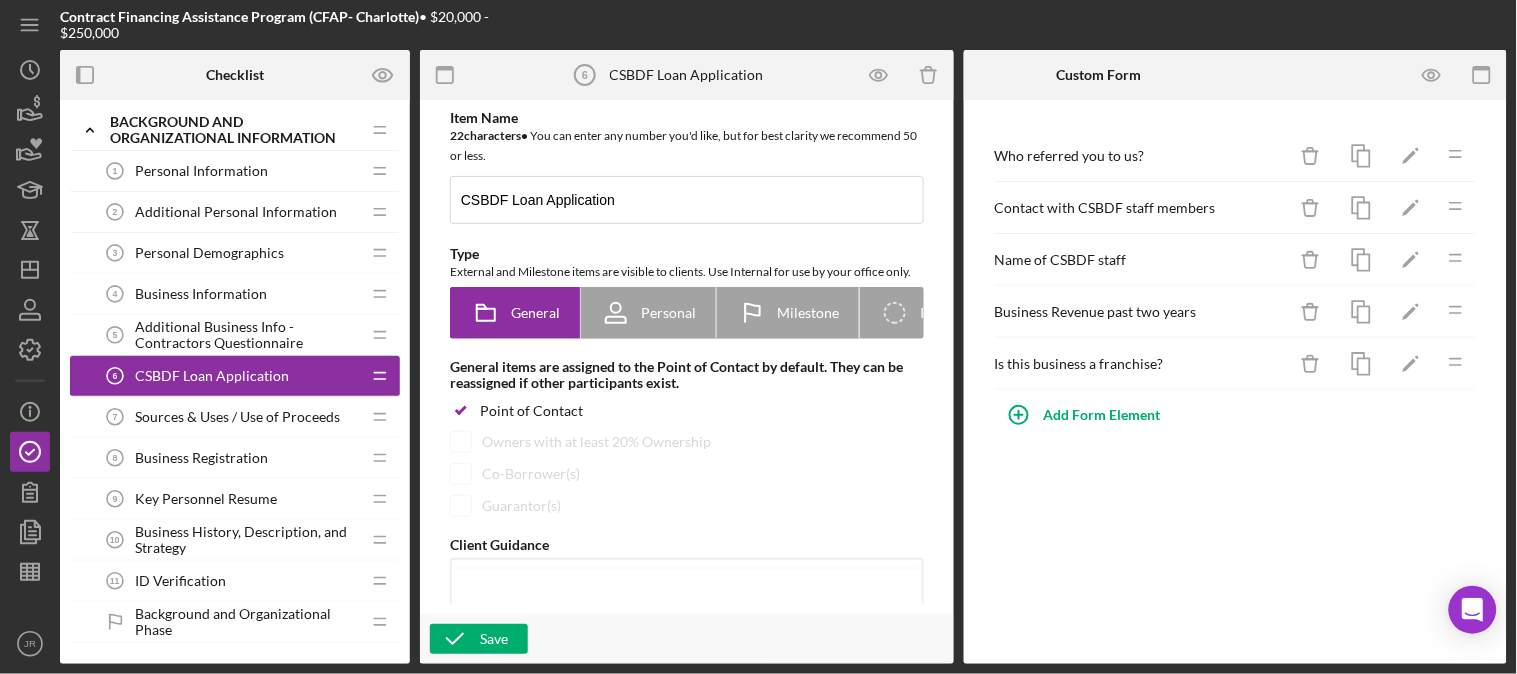 scroll, scrollTop: 0, scrollLeft: 0, axis: both 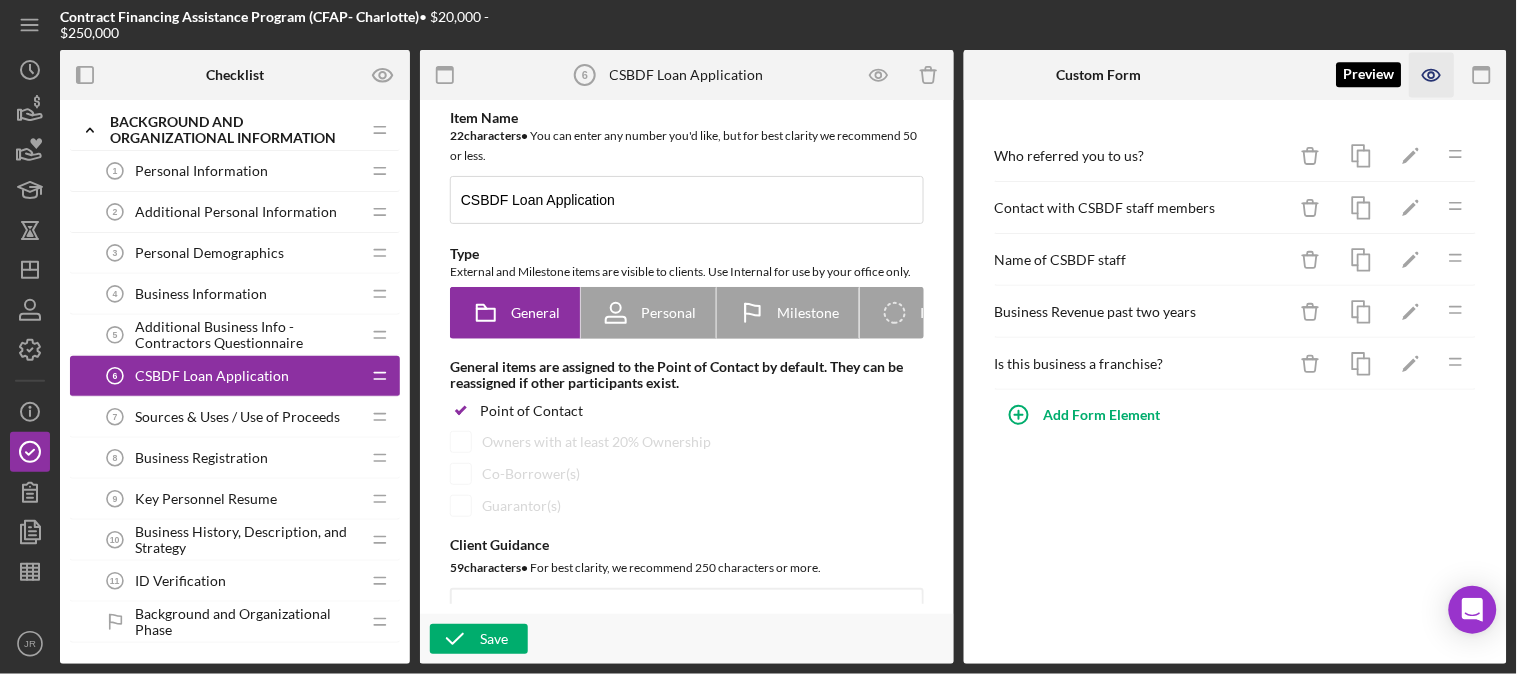 click 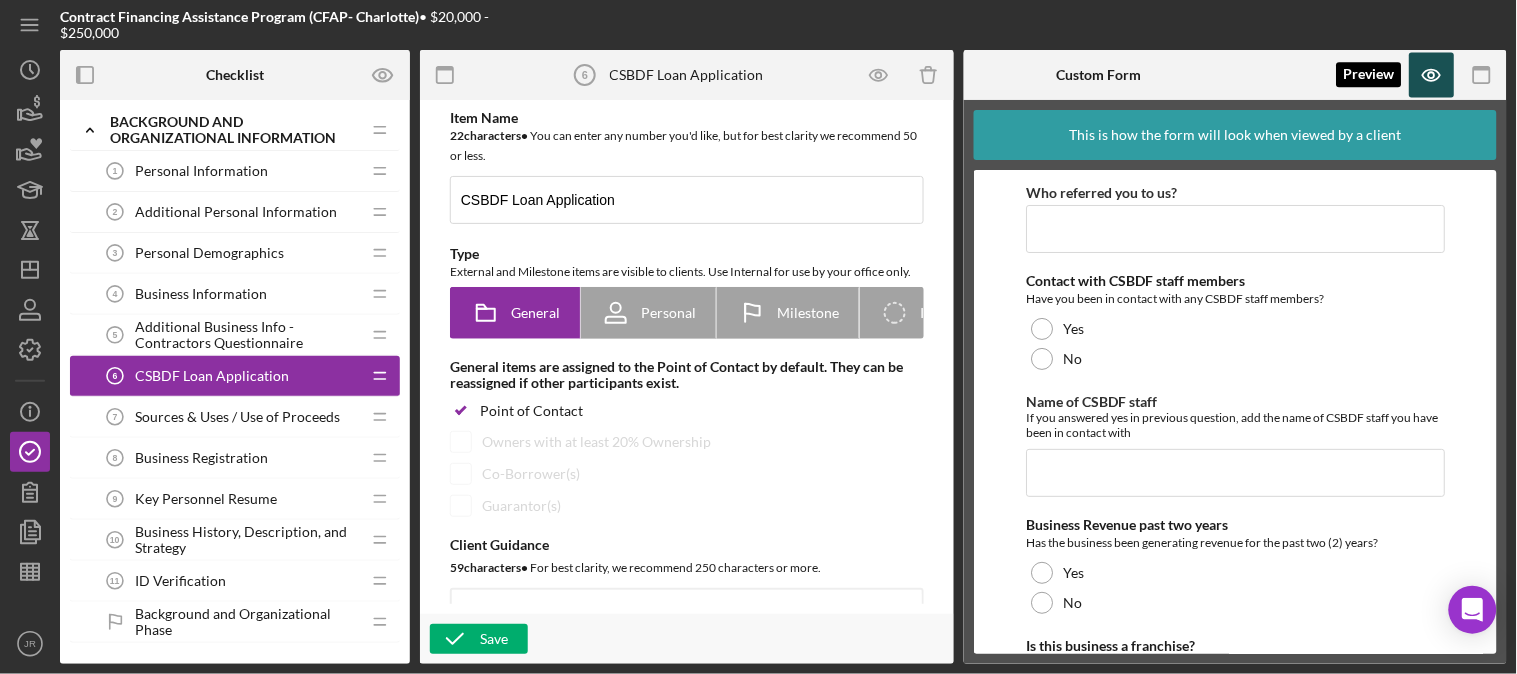 click 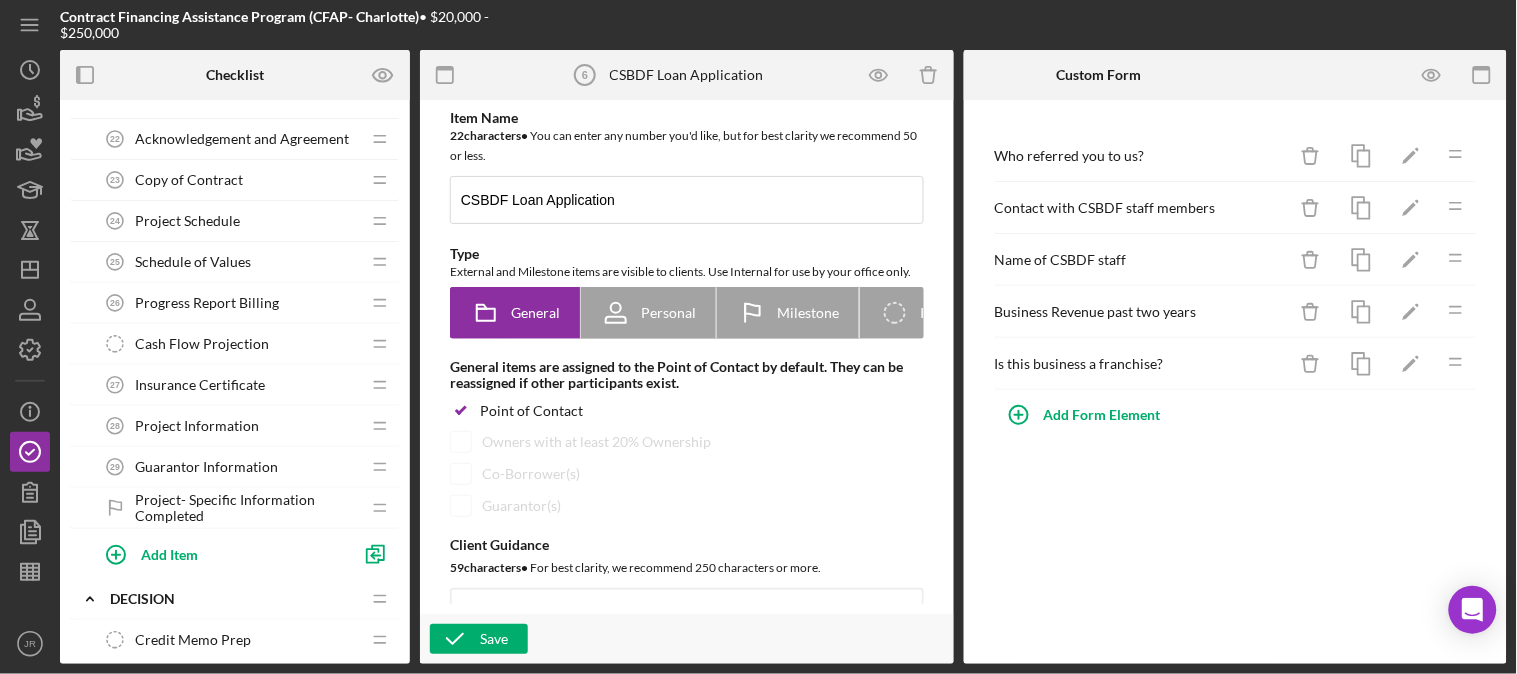 scroll, scrollTop: 1333, scrollLeft: 0, axis: vertical 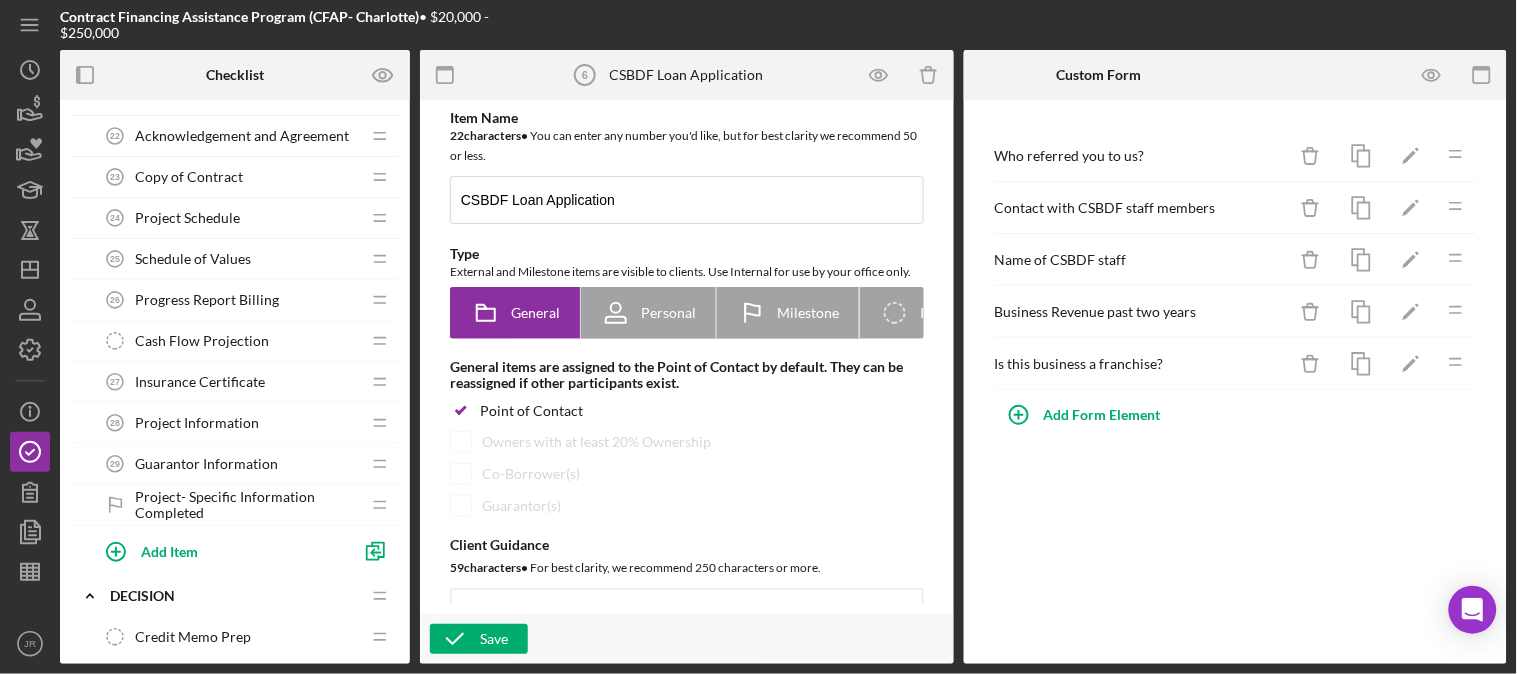 click on "Project Information" at bounding box center (197, 423) 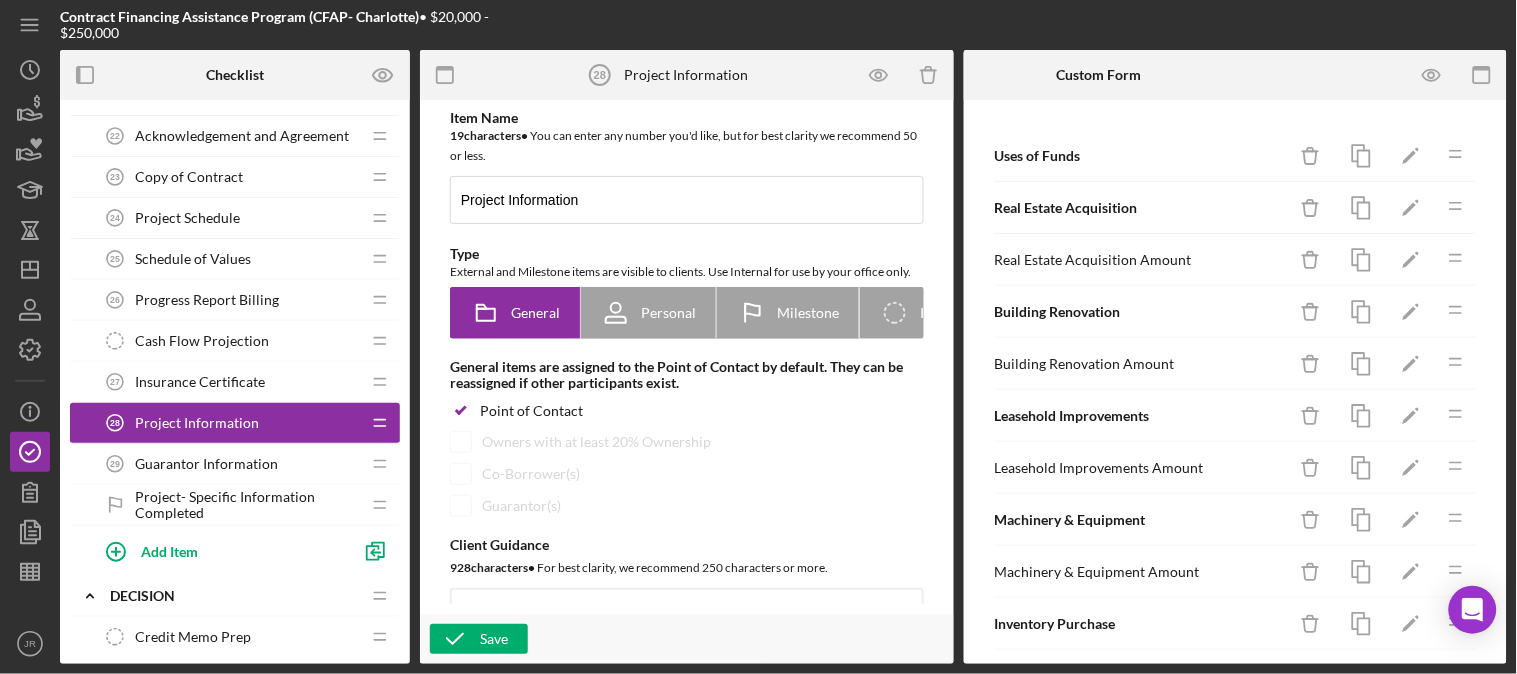 scroll, scrollTop: 0, scrollLeft: 0, axis: both 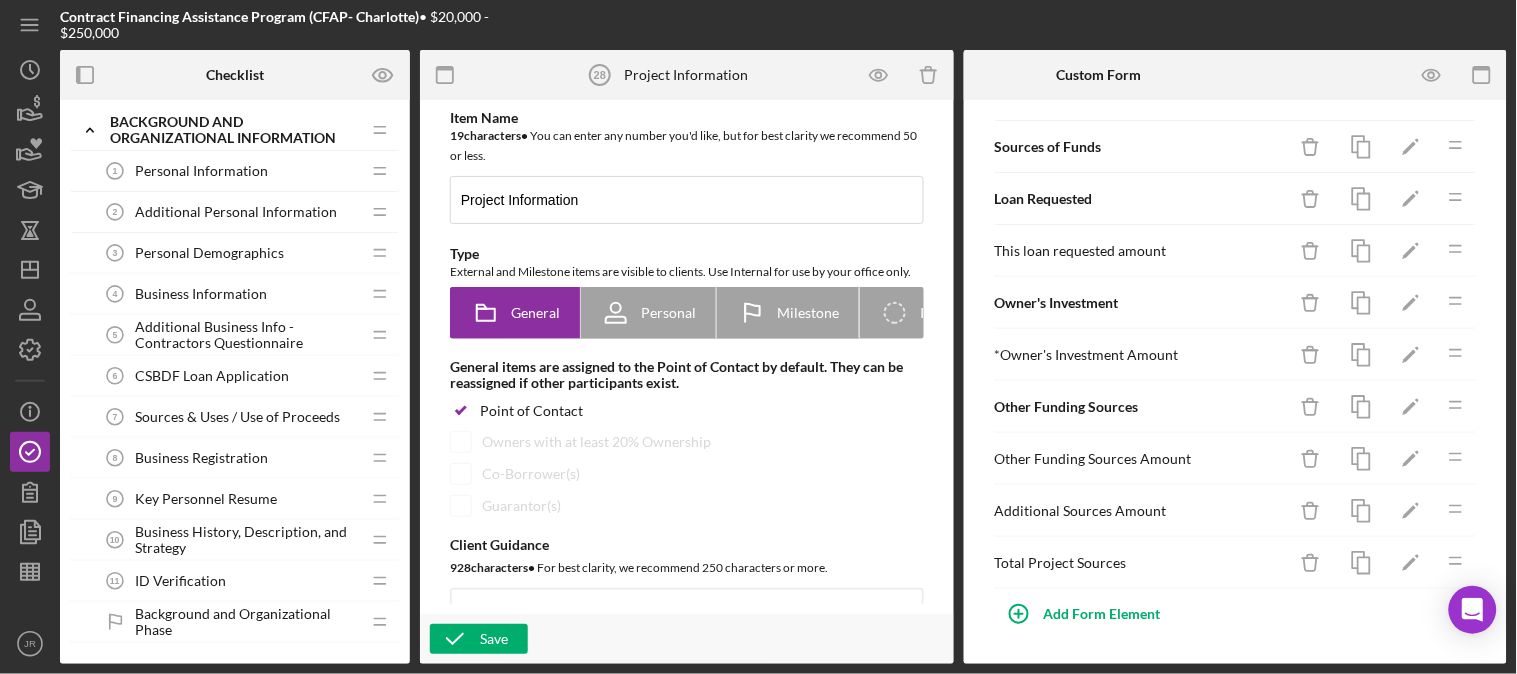 click on "Key Personnel Resume" at bounding box center (206, 499) 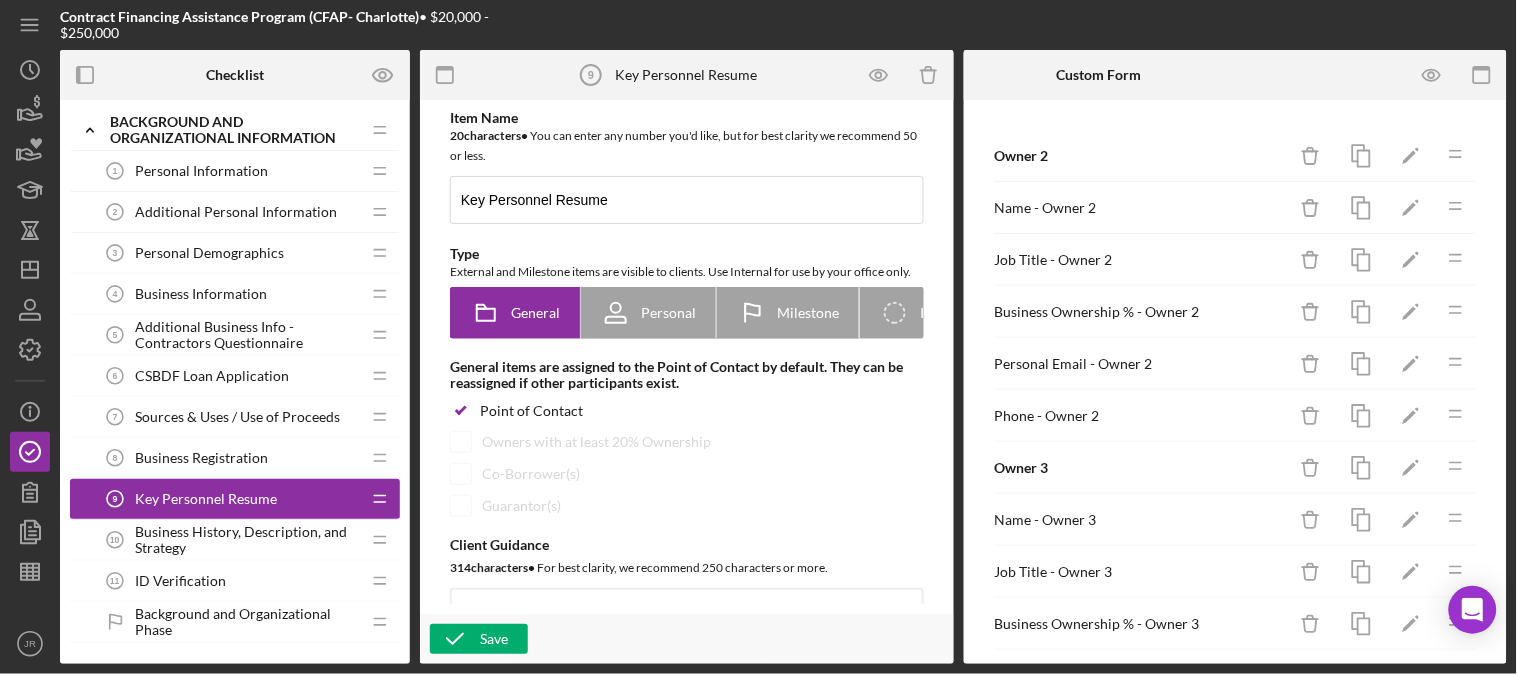 scroll, scrollTop: 0, scrollLeft: 0, axis: both 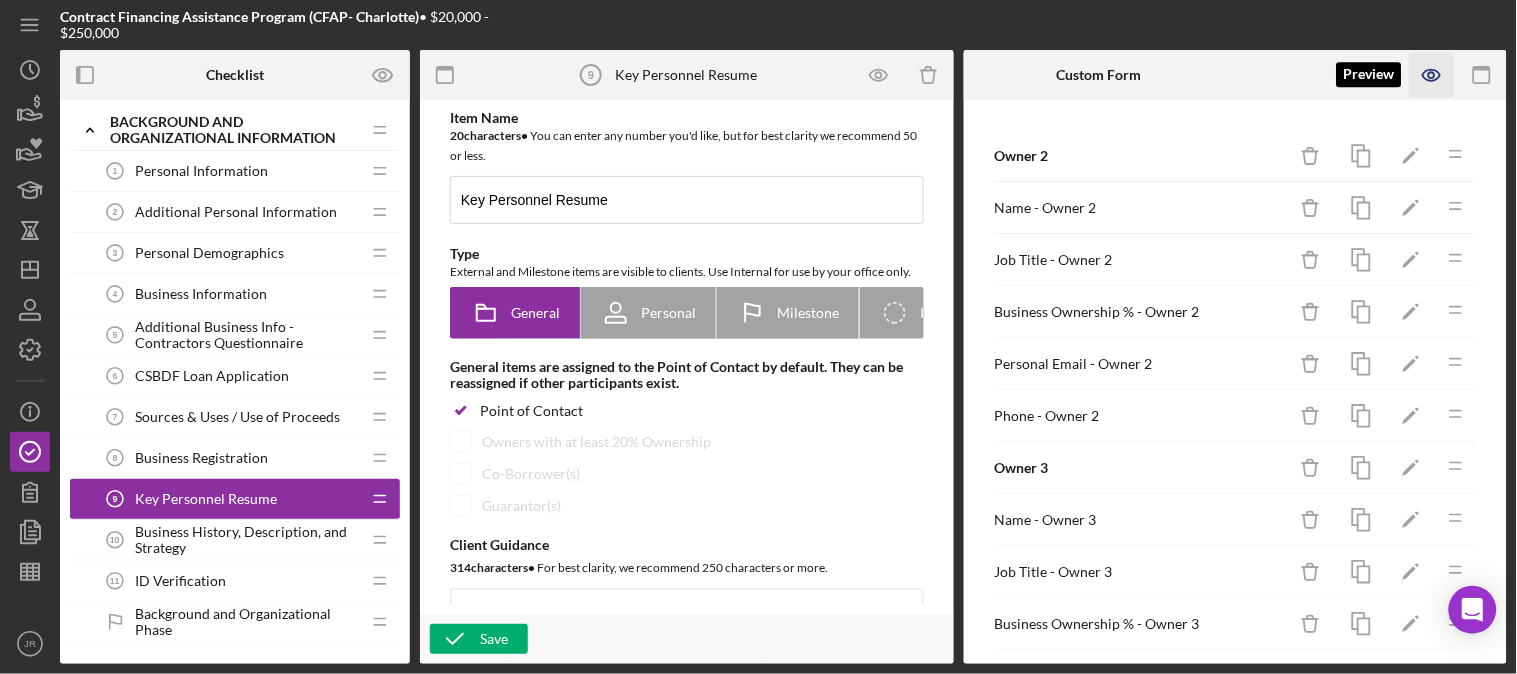 click 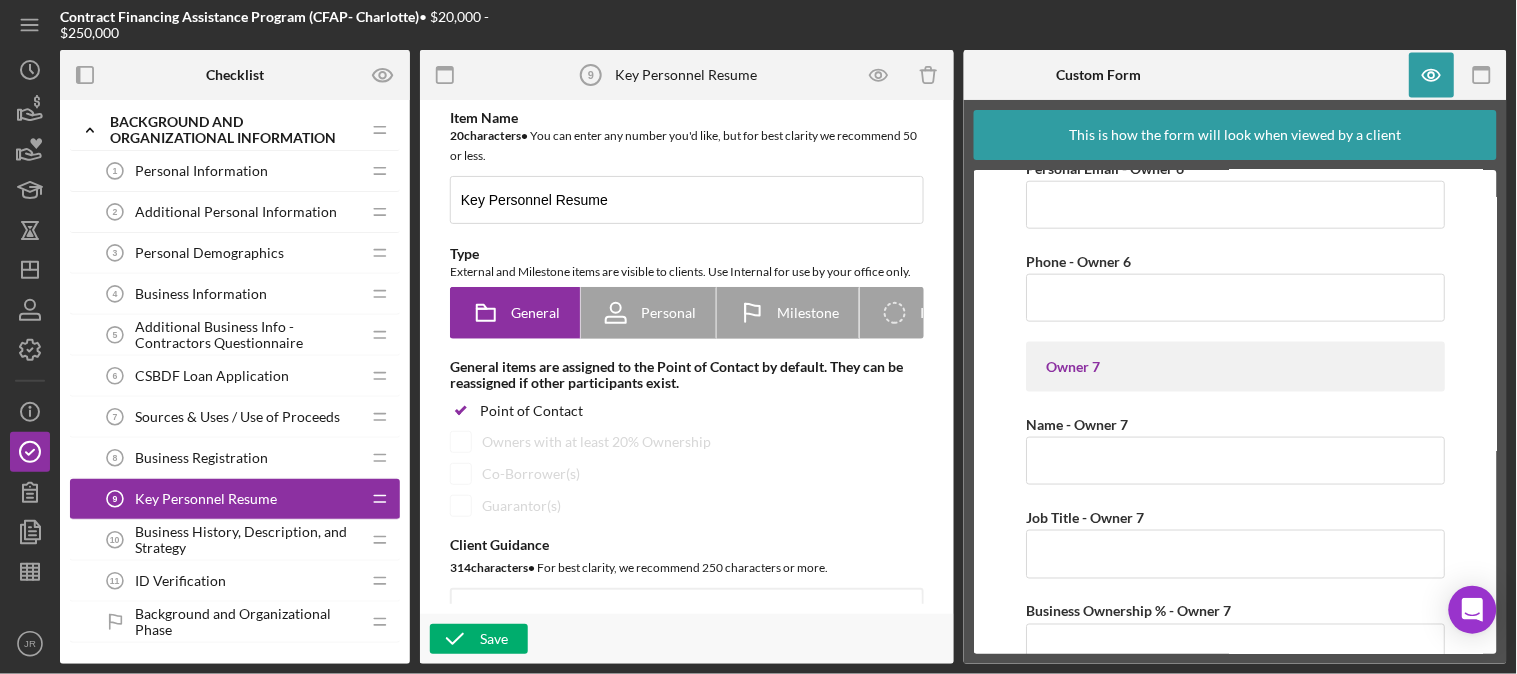 scroll, scrollTop: 2754, scrollLeft: 0, axis: vertical 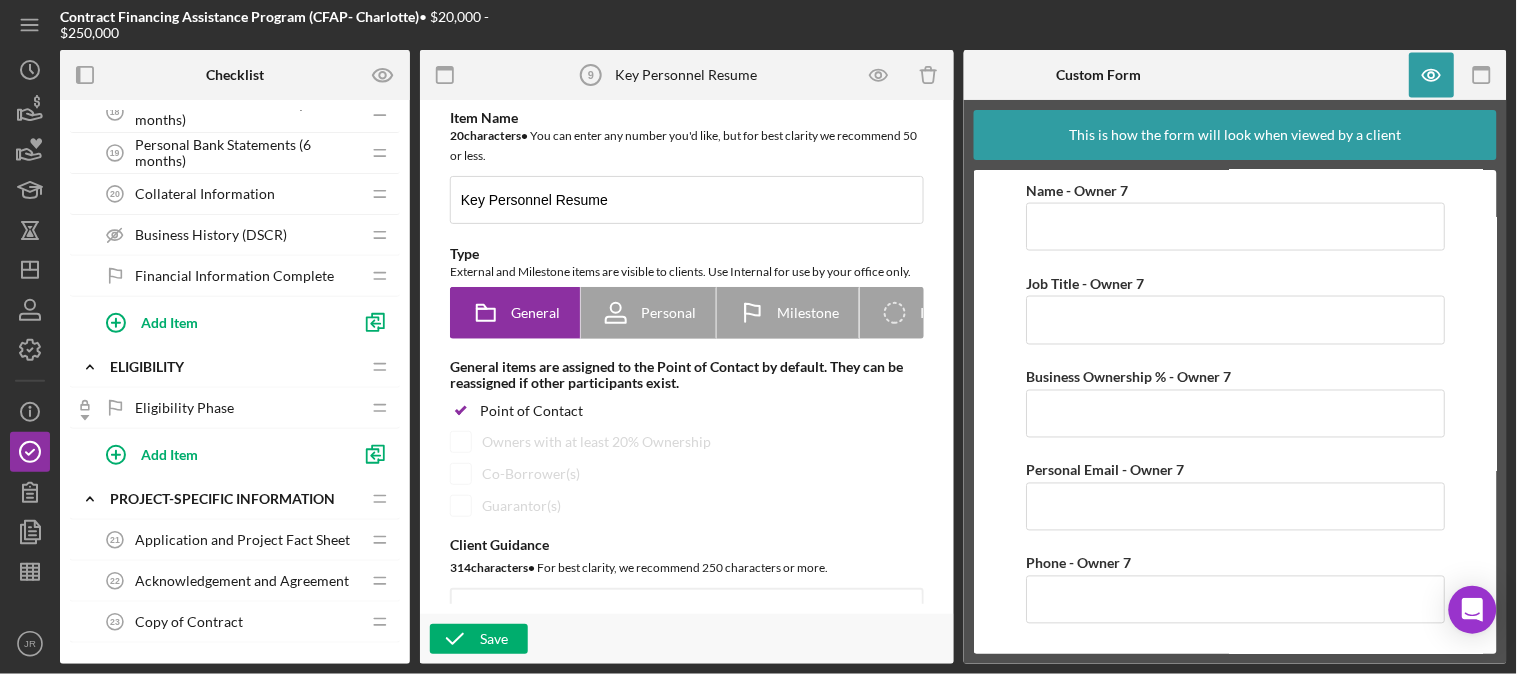 click on "Collateral Information" at bounding box center (205, 194) 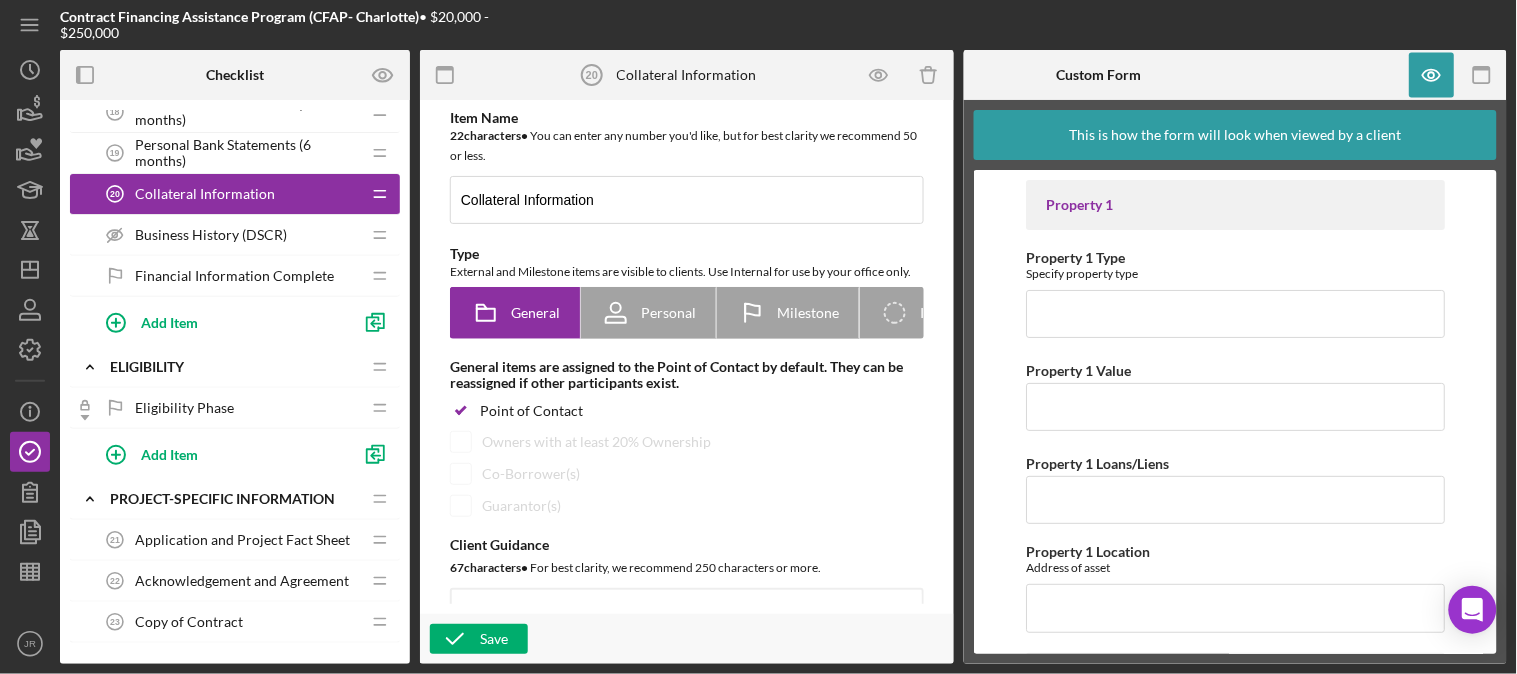 scroll, scrollTop: 0, scrollLeft: 0, axis: both 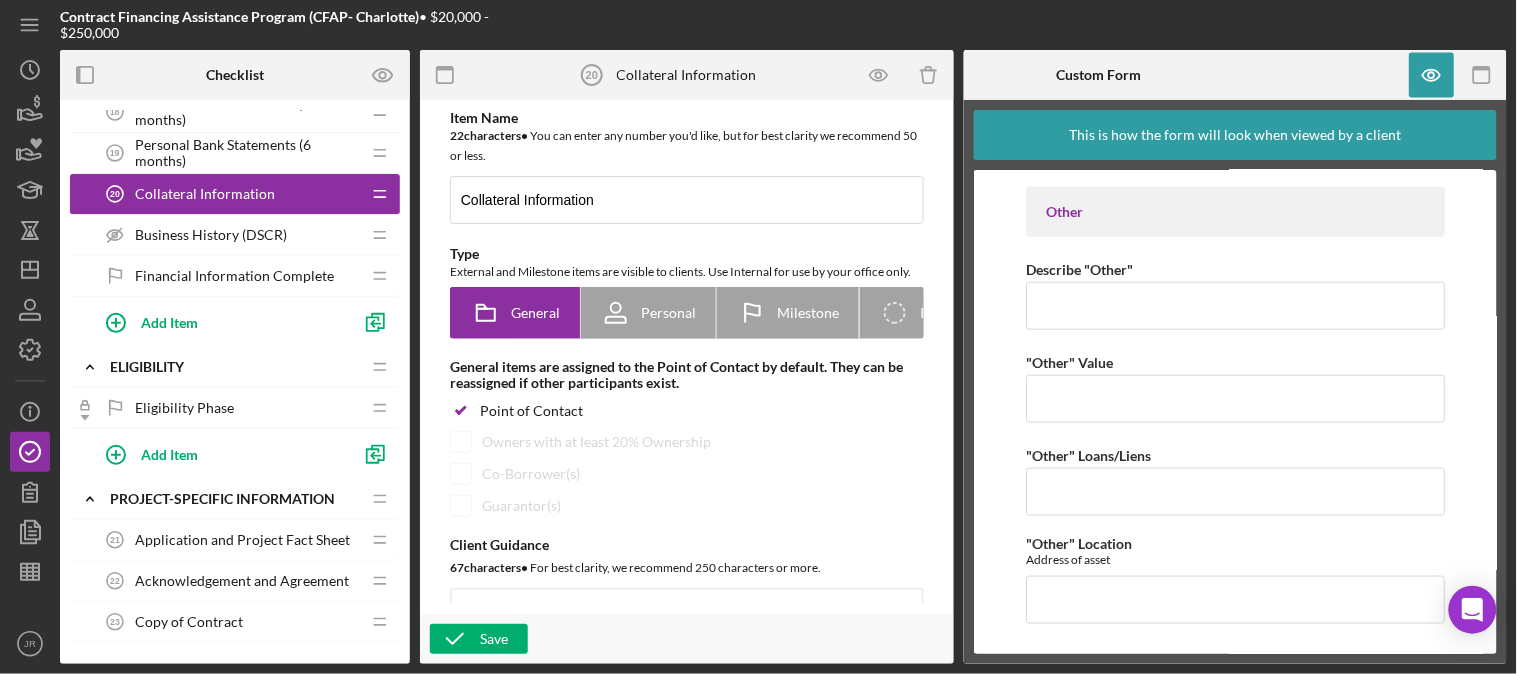 click on "Collateral Information" at bounding box center (205, 194) 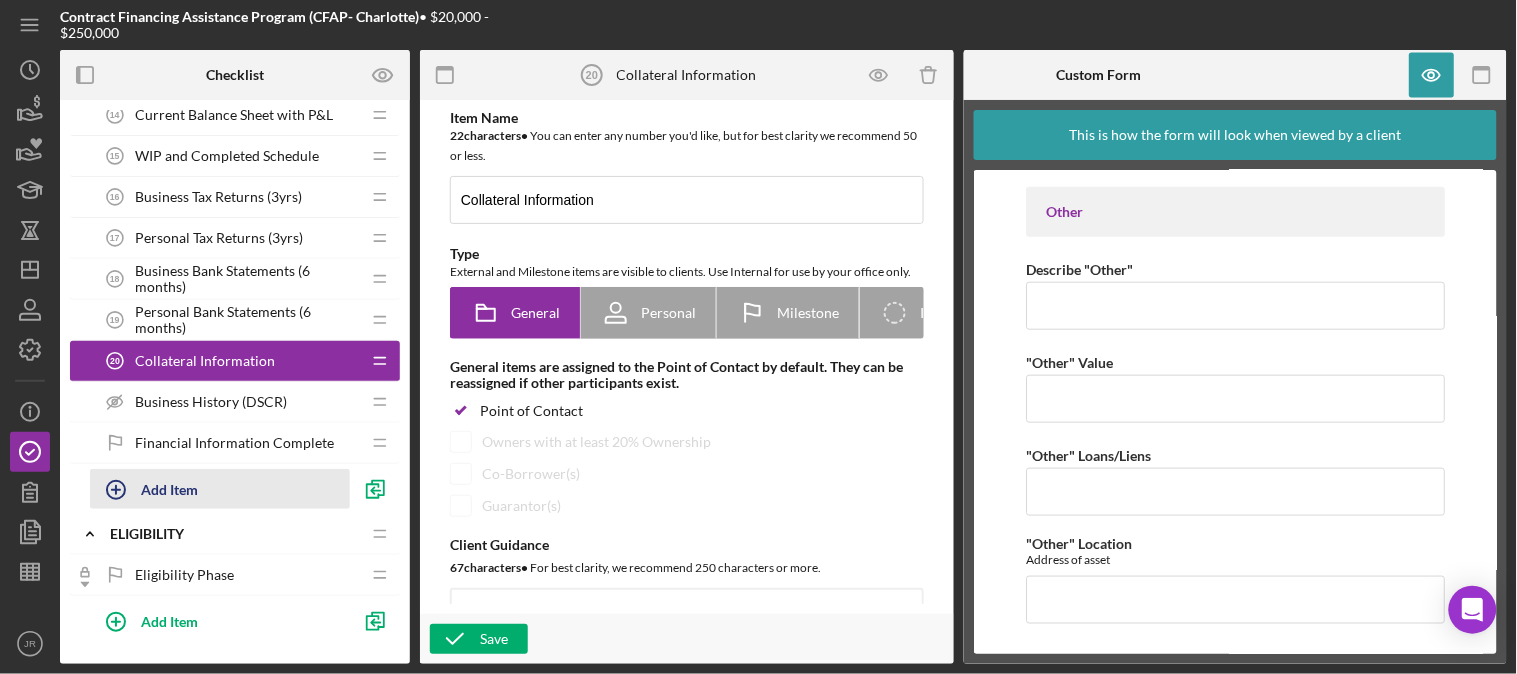 scroll, scrollTop: 444, scrollLeft: 0, axis: vertical 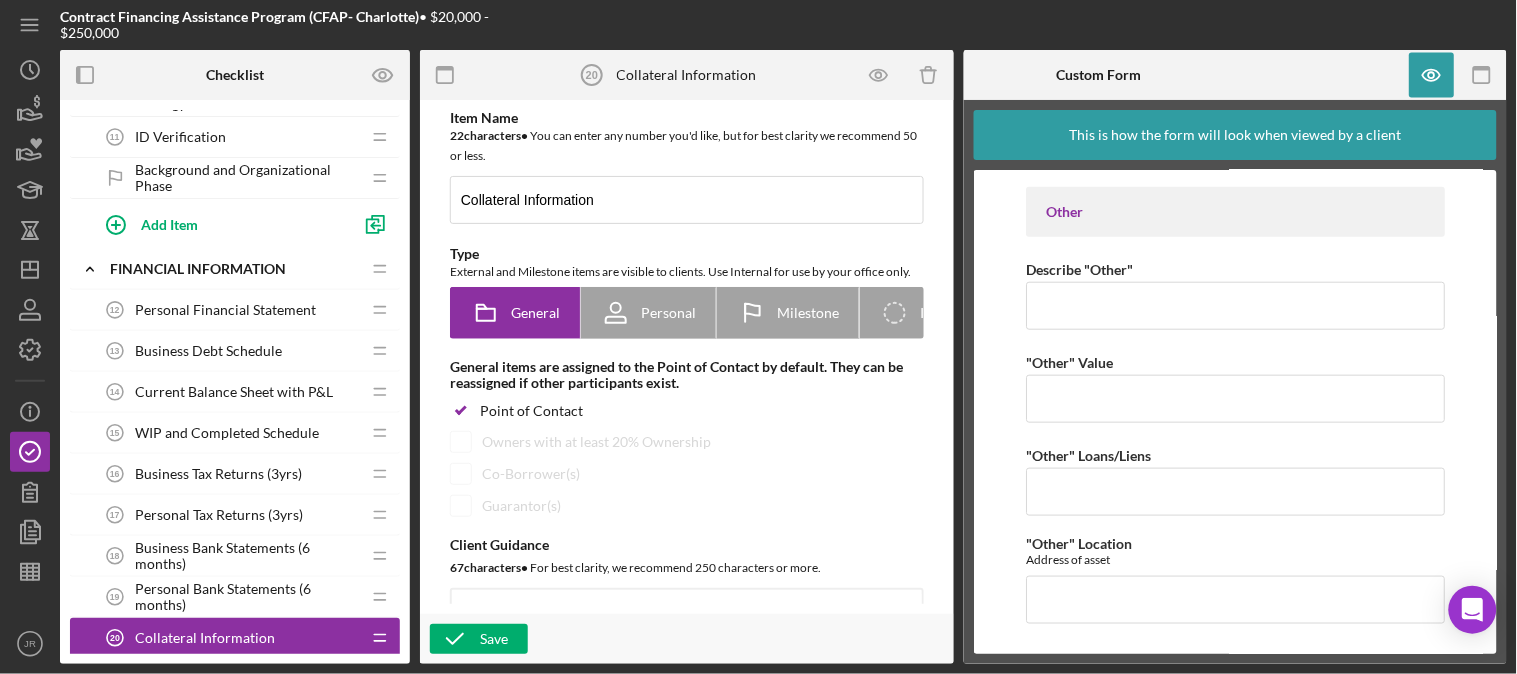 click on "Business Debt Schedule 13" 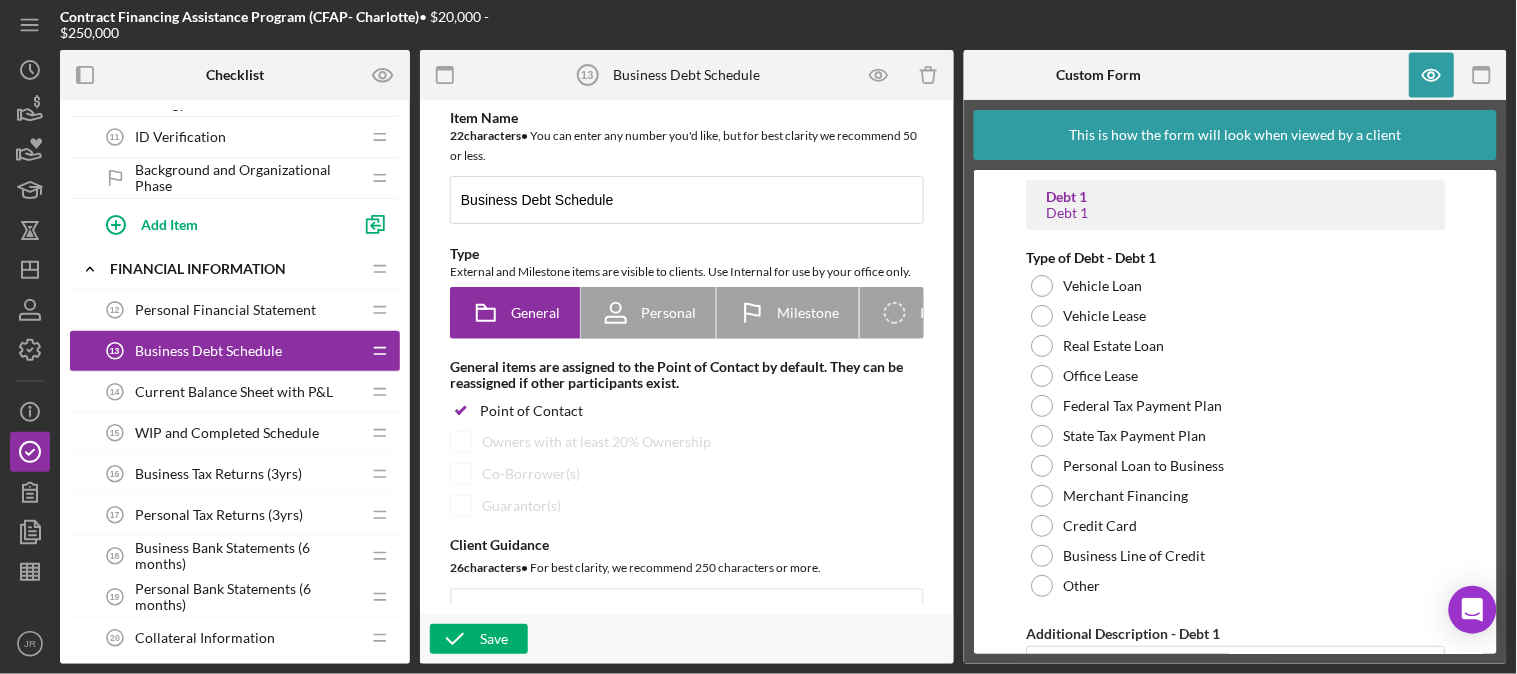 scroll, scrollTop: 0, scrollLeft: 0, axis: both 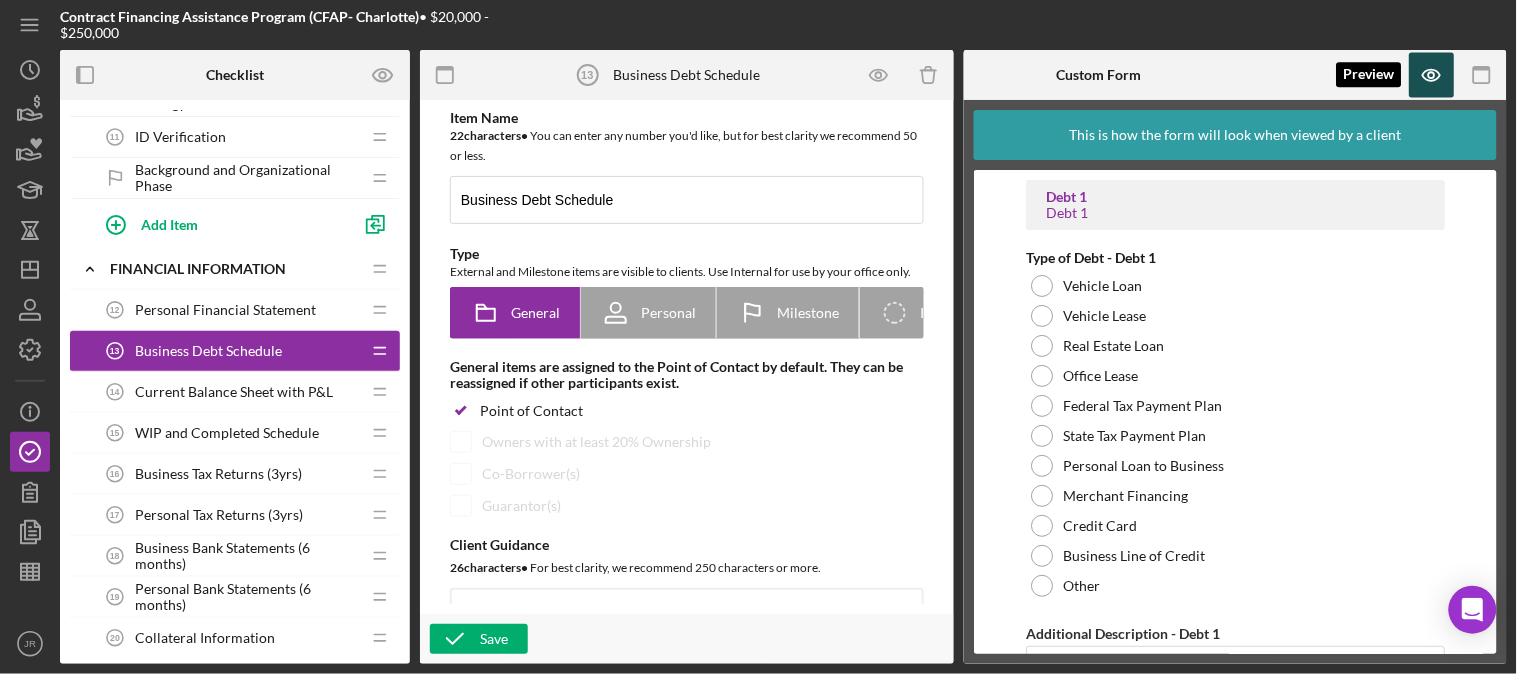 click 